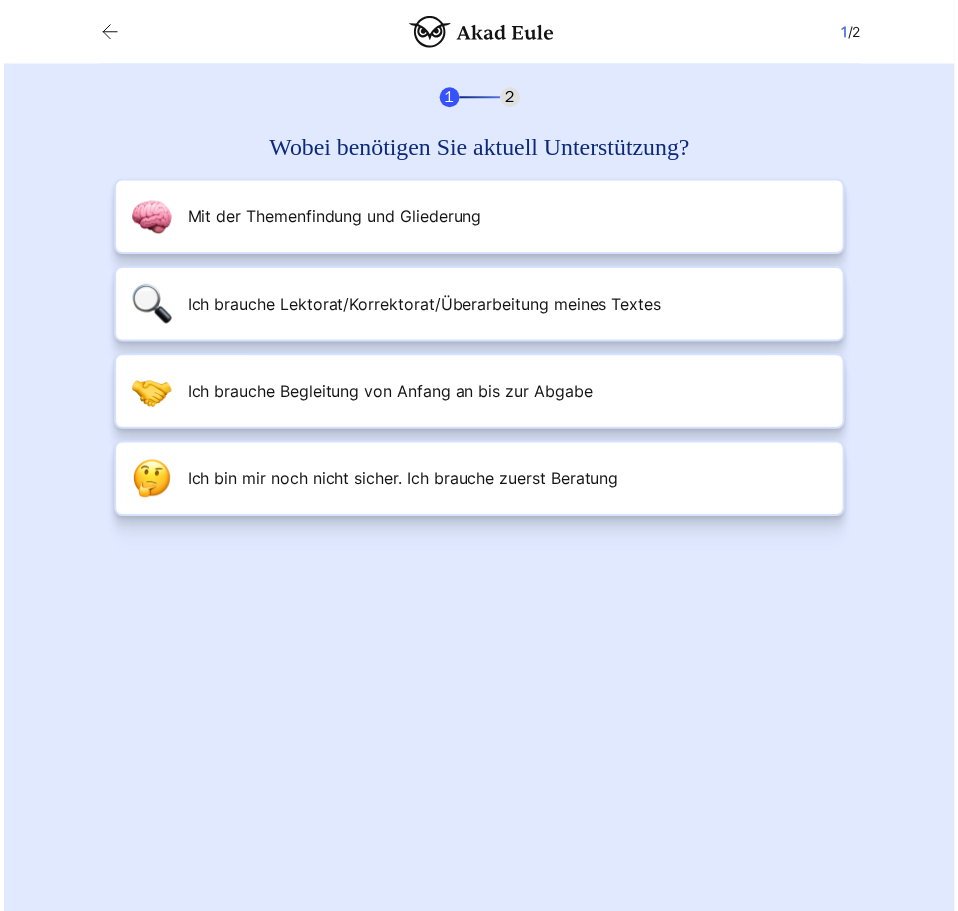 scroll, scrollTop: 0, scrollLeft: 0, axis: both 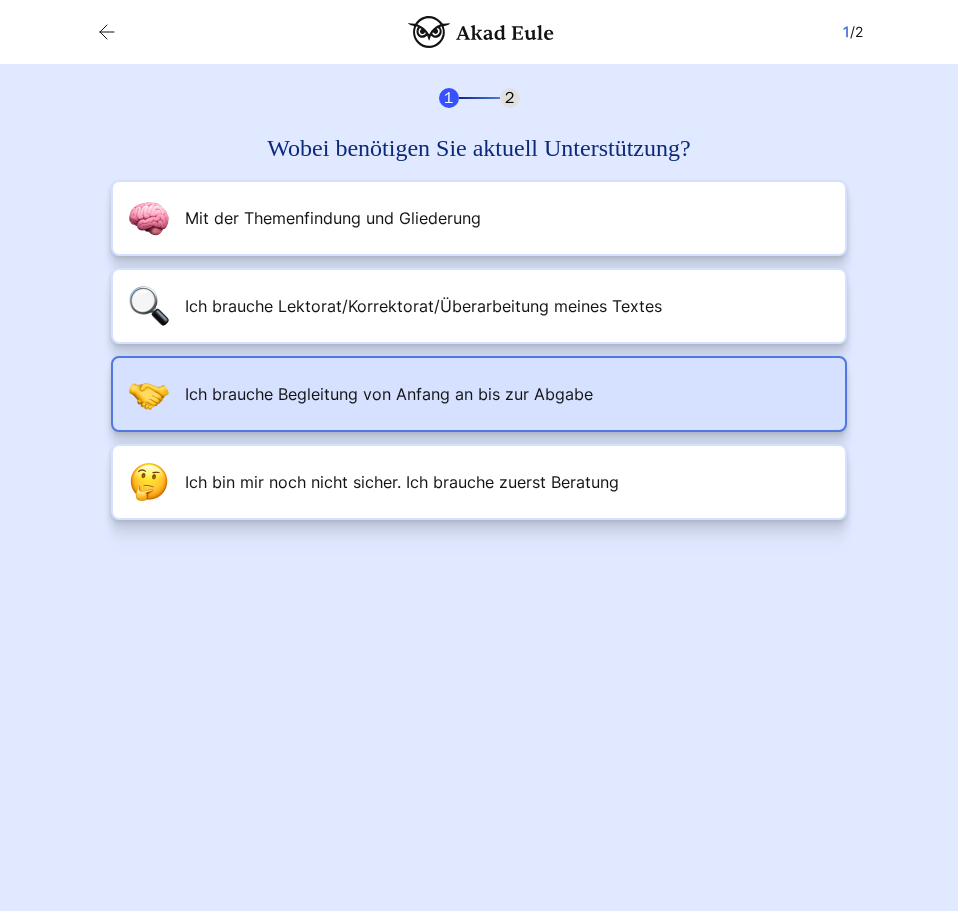 click on "Ich brauche Begleitung von Anfang an bis zur Abgabe" at bounding box center (389, 394) 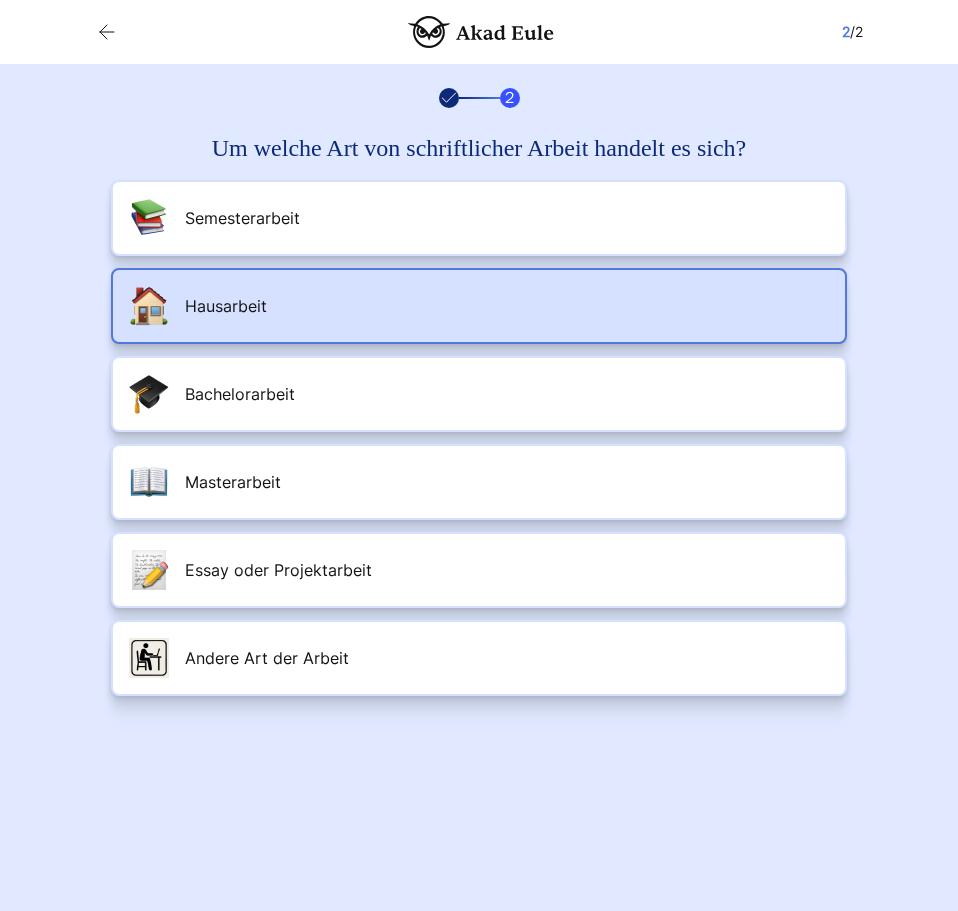 click on "Hausarbeit" at bounding box center [479, 306] 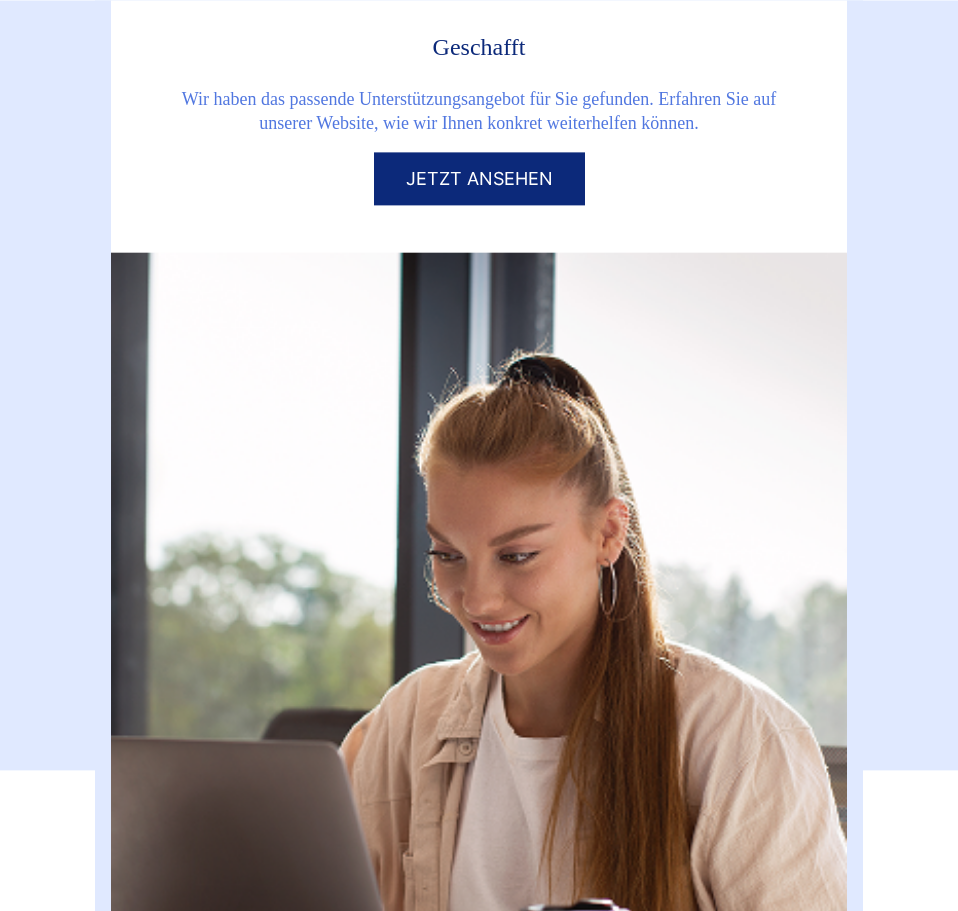 scroll, scrollTop: 0, scrollLeft: 0, axis: both 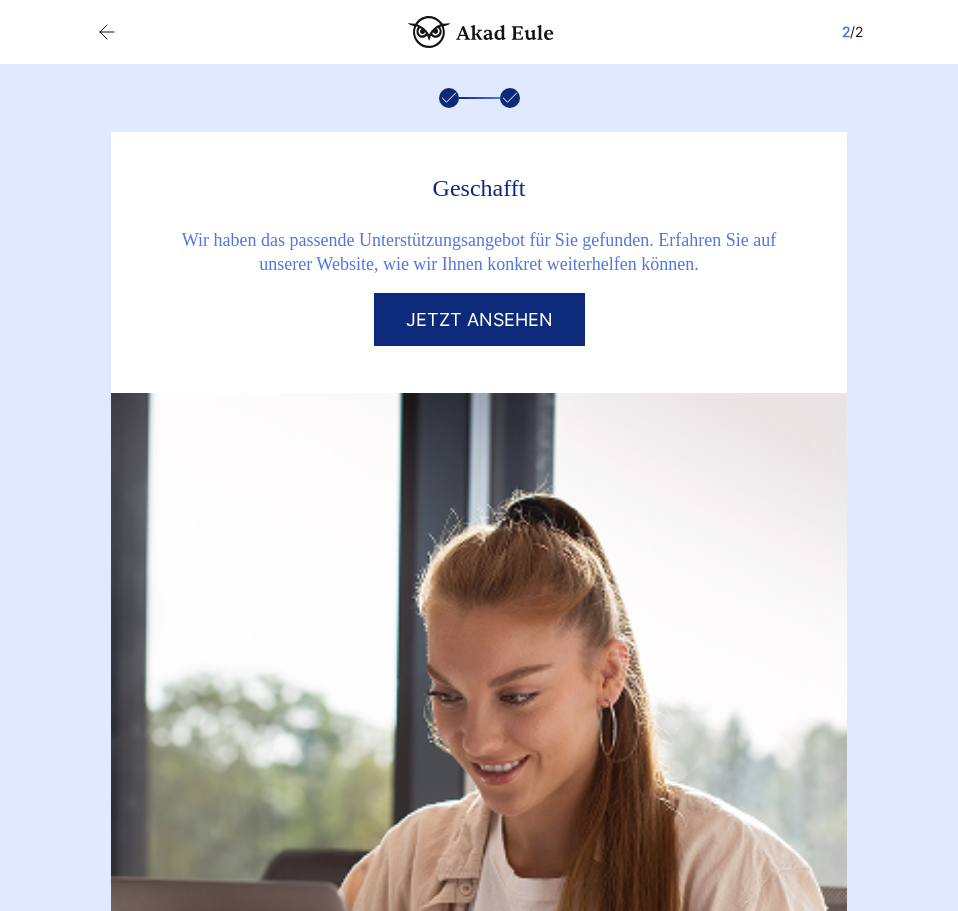 click on "Jetzt ansehen" at bounding box center [479, 319] 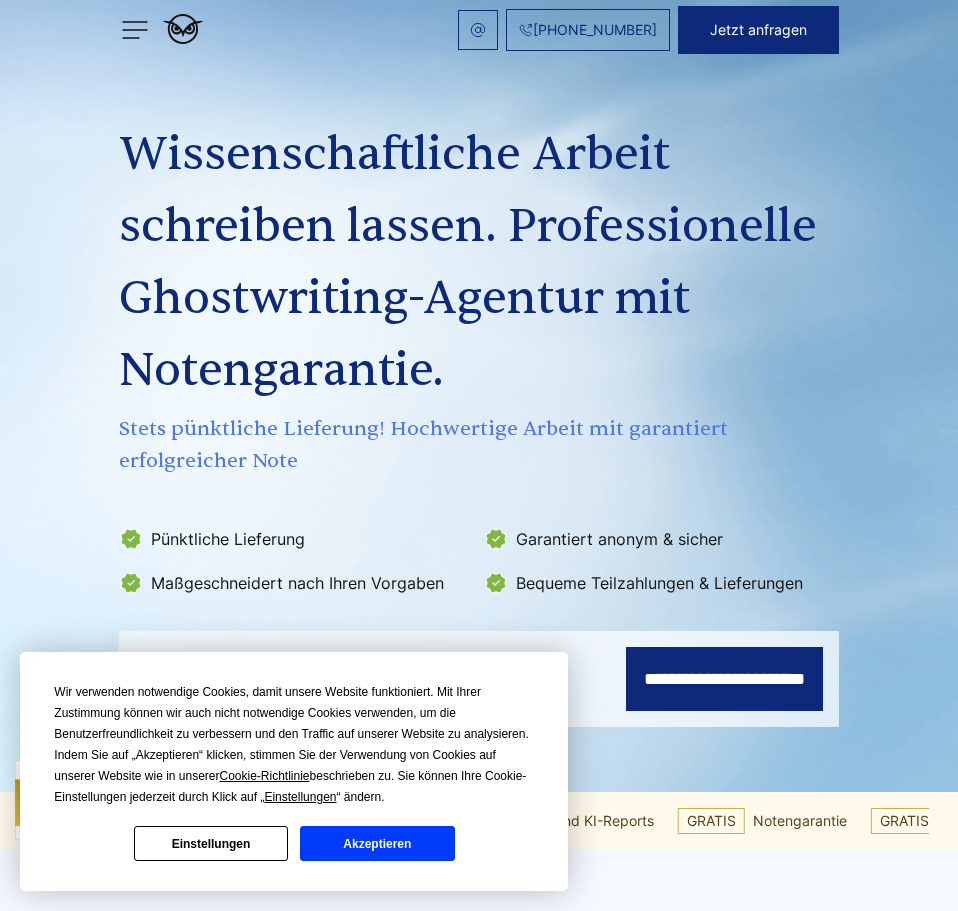 scroll, scrollTop: 0, scrollLeft: 0, axis: both 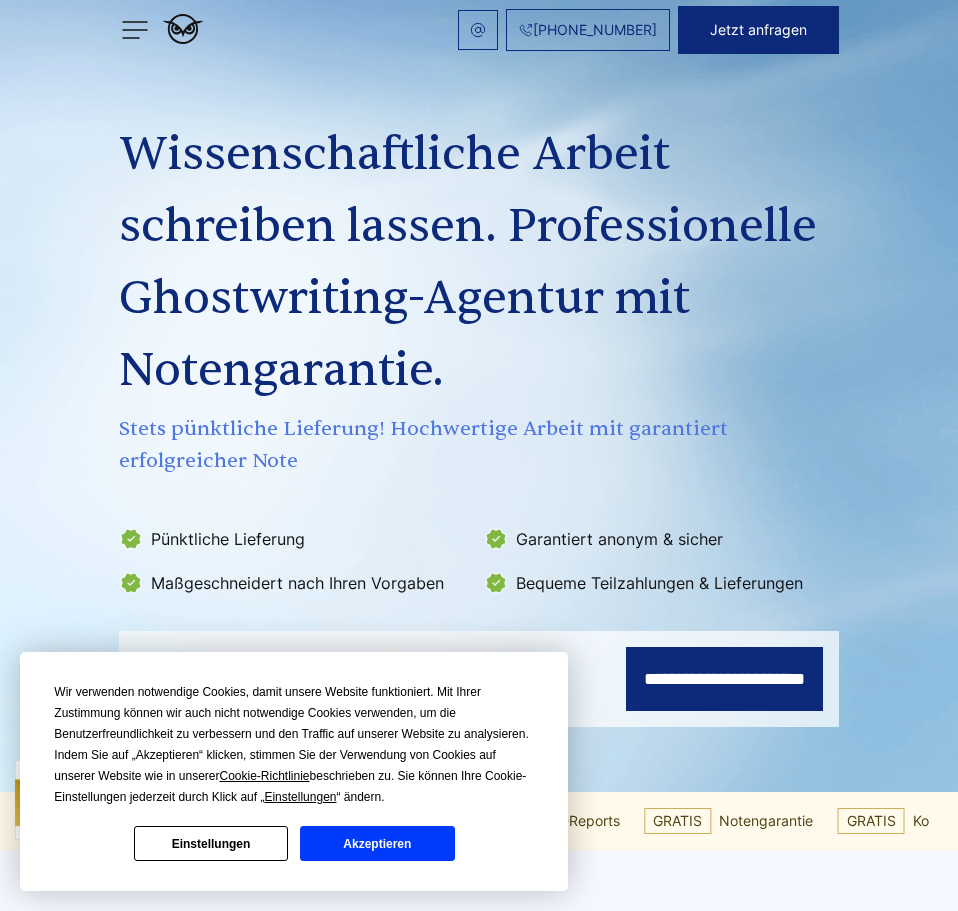 click on "Akzeptieren" at bounding box center [377, 843] 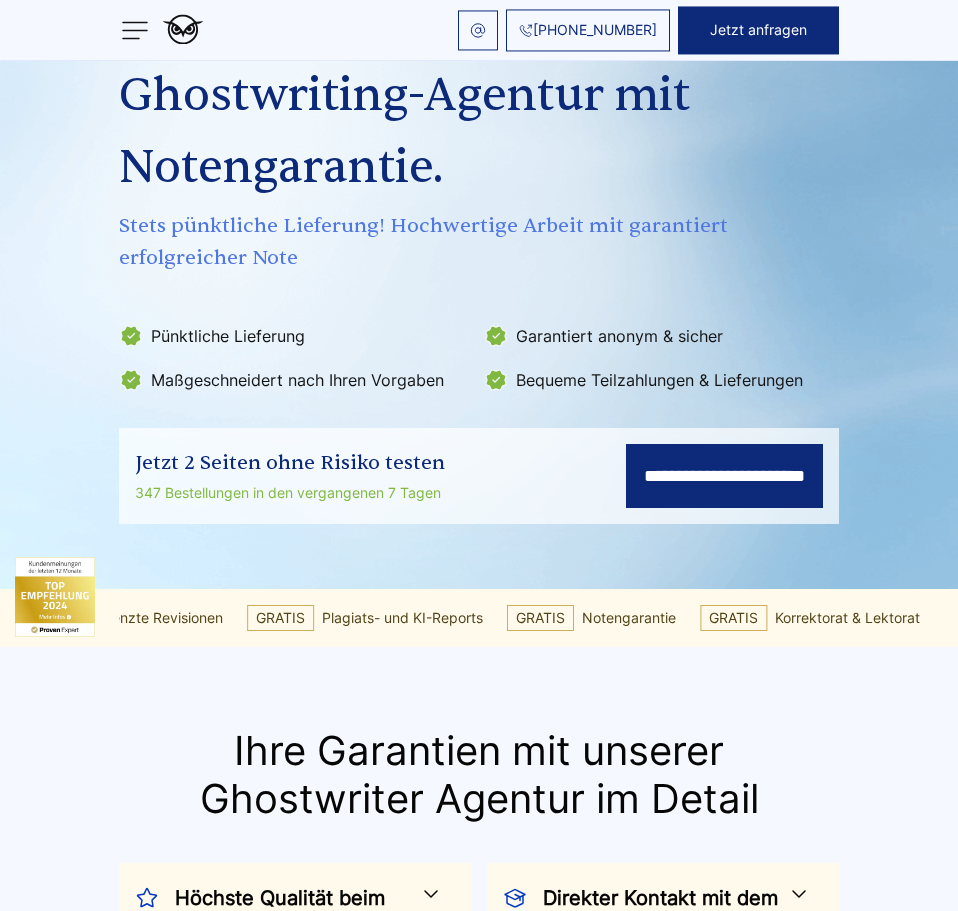 scroll, scrollTop: 204, scrollLeft: 0, axis: vertical 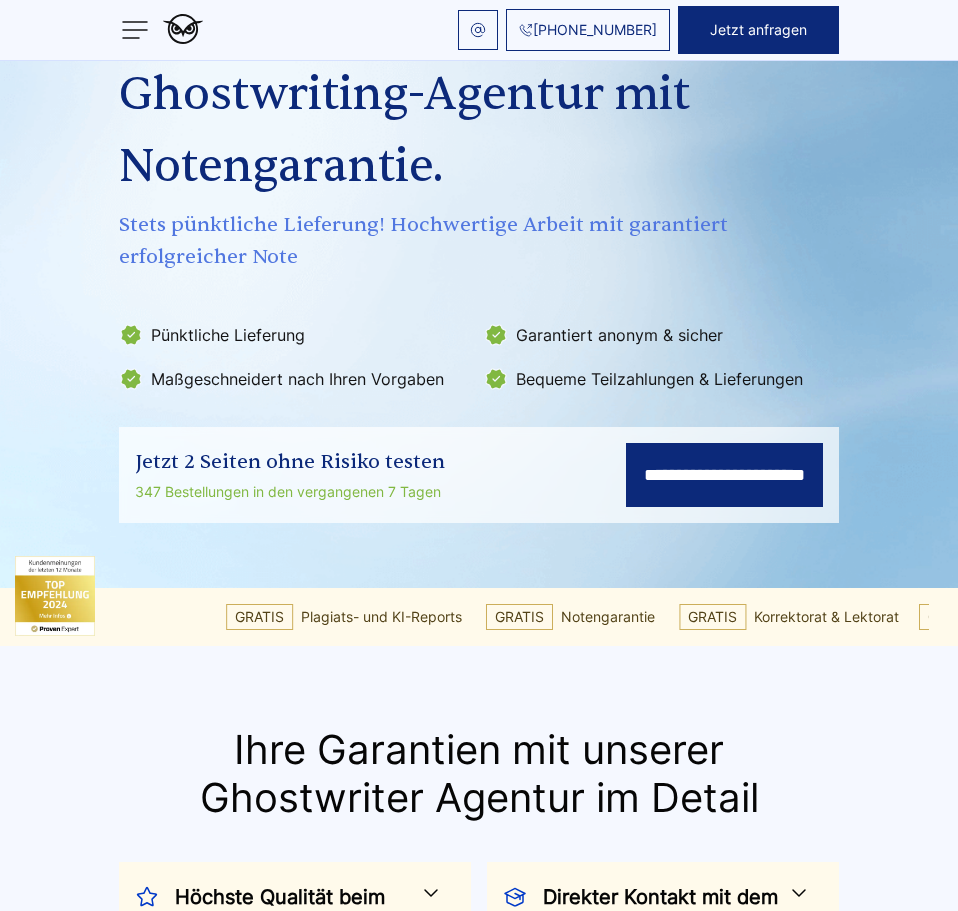 click on "**********" at bounding box center (724, 475) 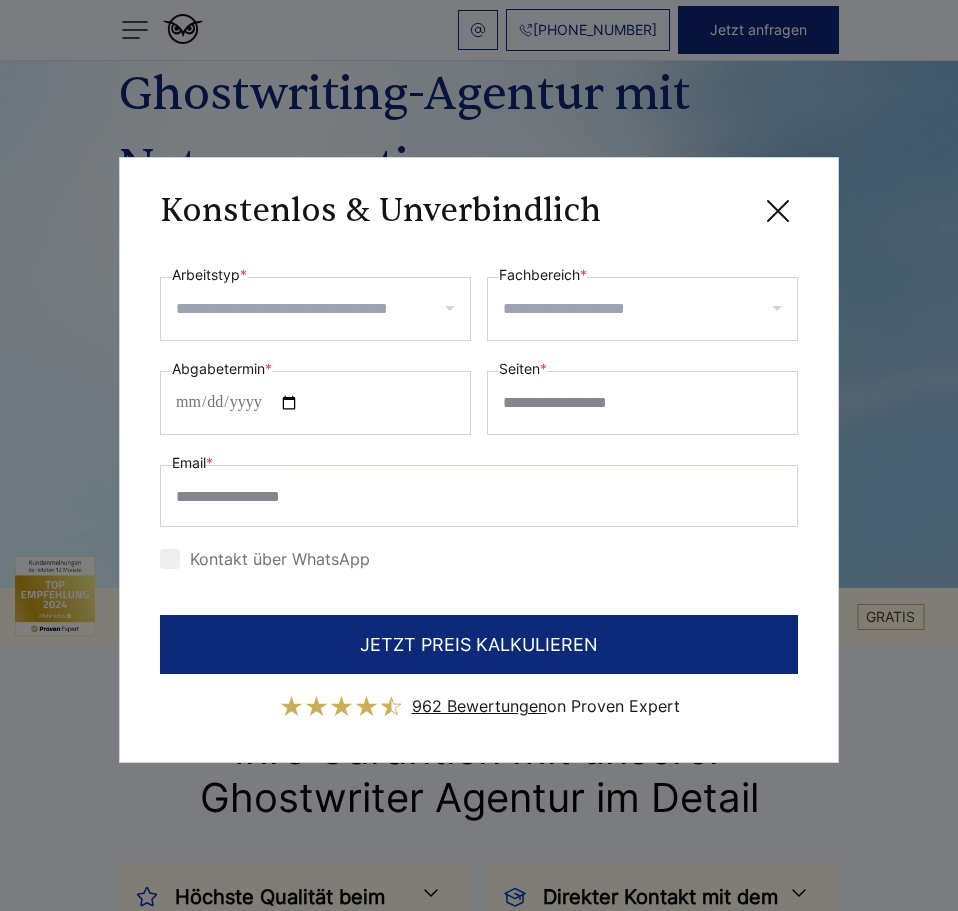 click on "Arbeitstyp  *" at bounding box center [323, 309] 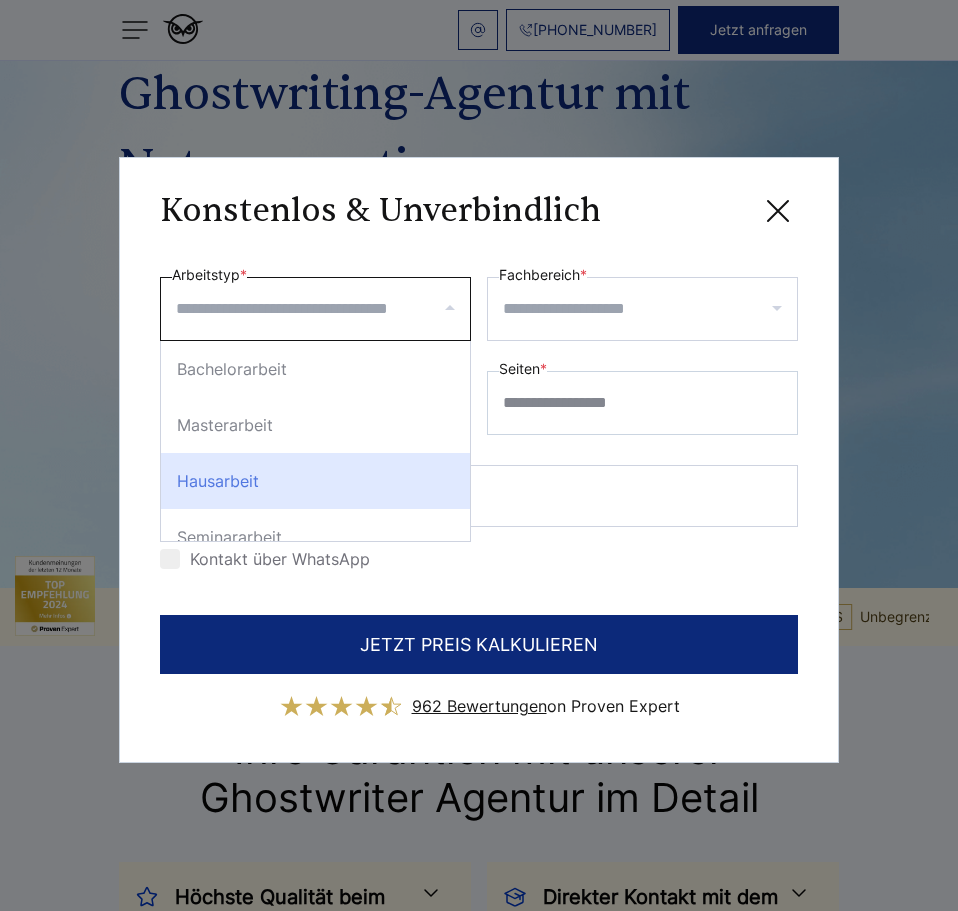 click on "Hausarbeit" at bounding box center (315, 481) 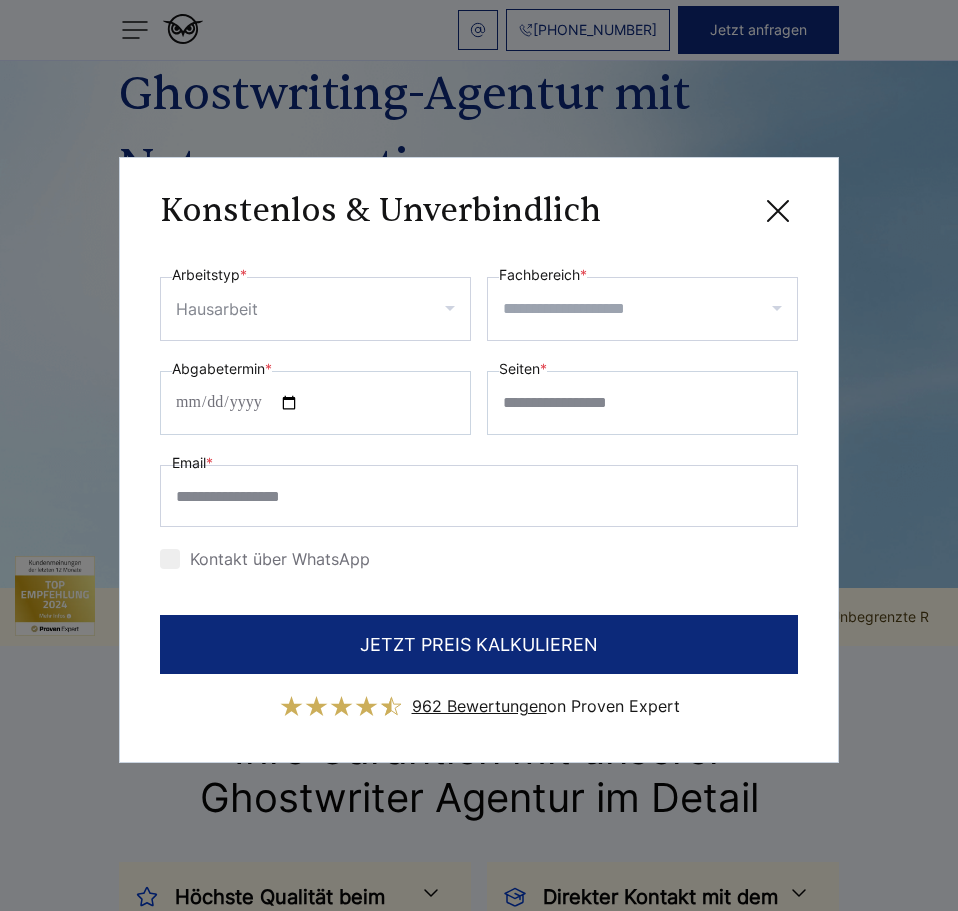 click on "Fachbereich  *" at bounding box center (650, 309) 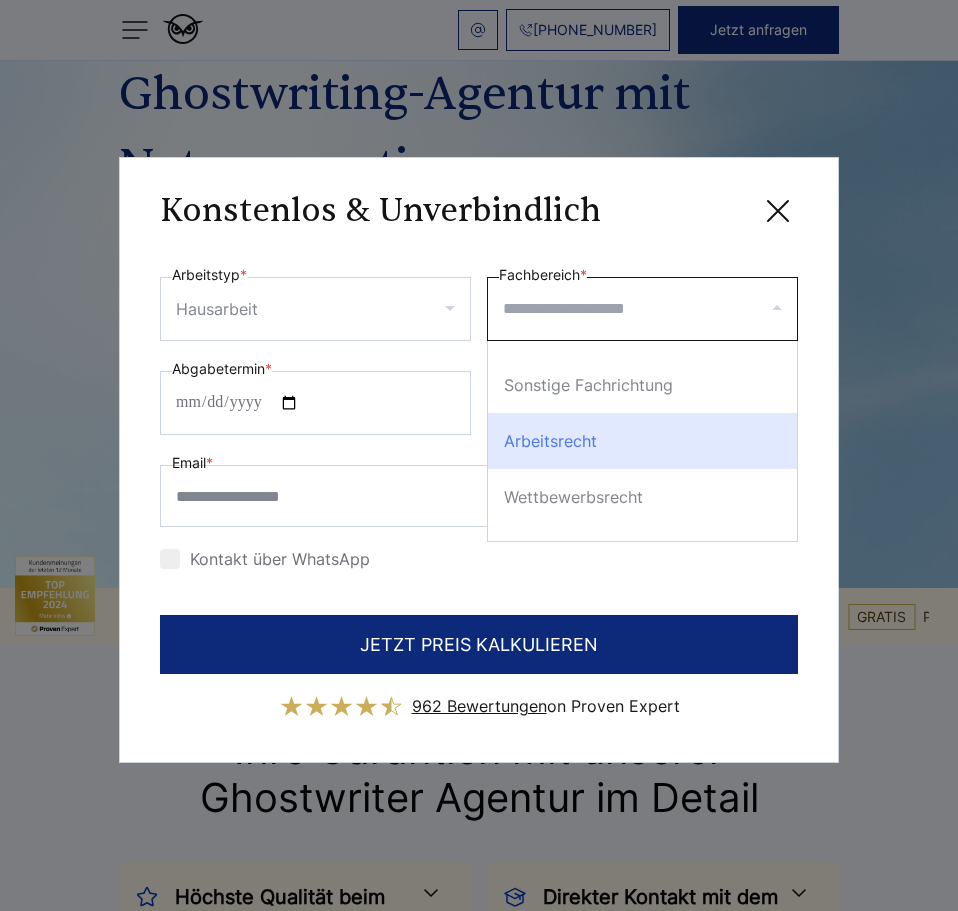 scroll, scrollTop: 0, scrollLeft: 0, axis: both 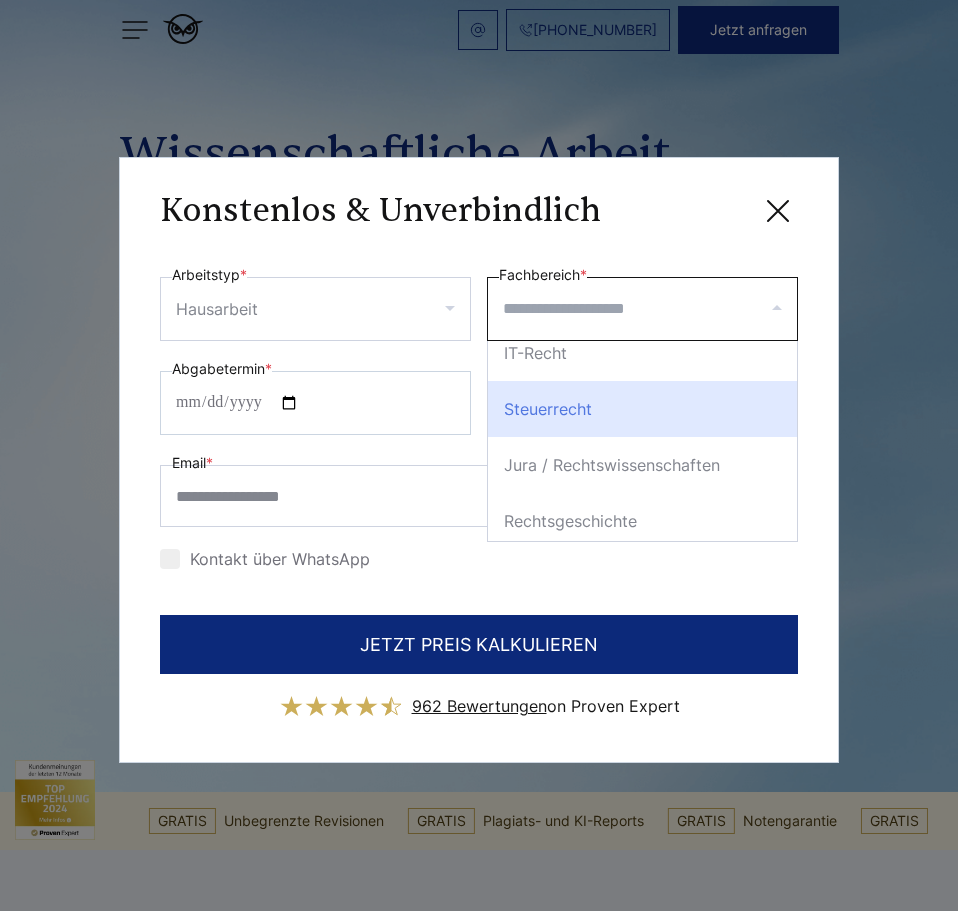 click on "Steuerrecht" at bounding box center (642, 409) 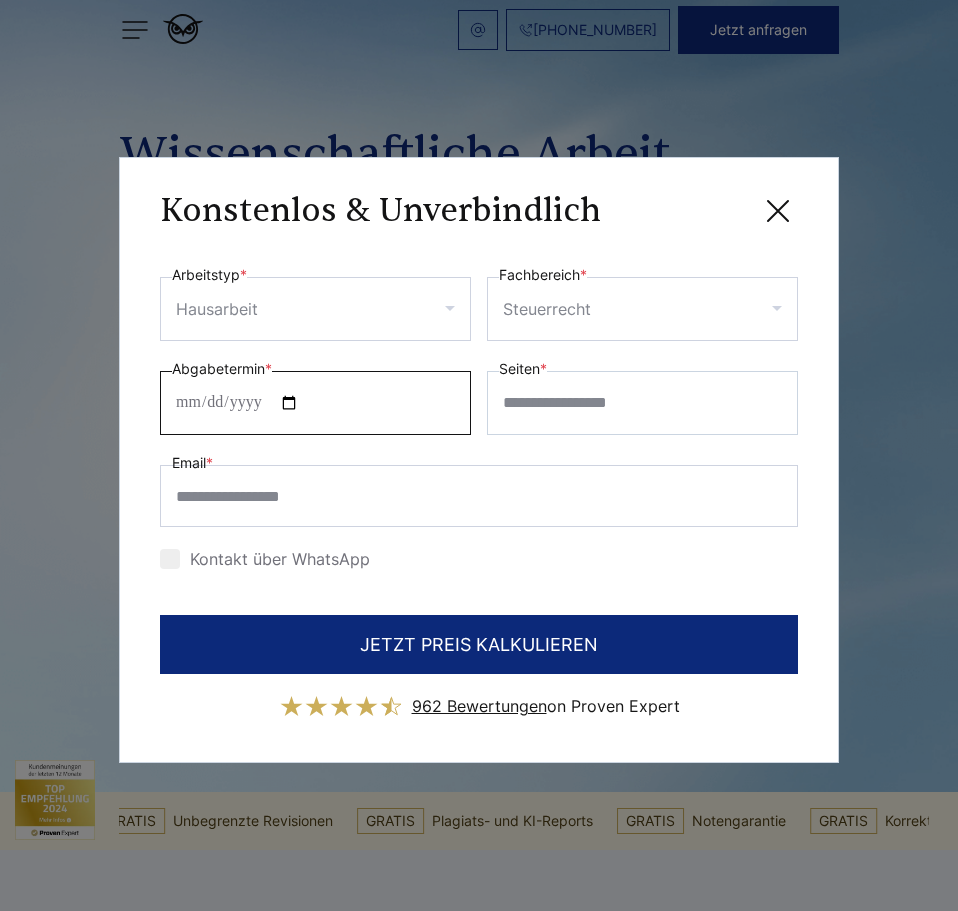 click on "Abgabetermin  *" at bounding box center [315, 403] 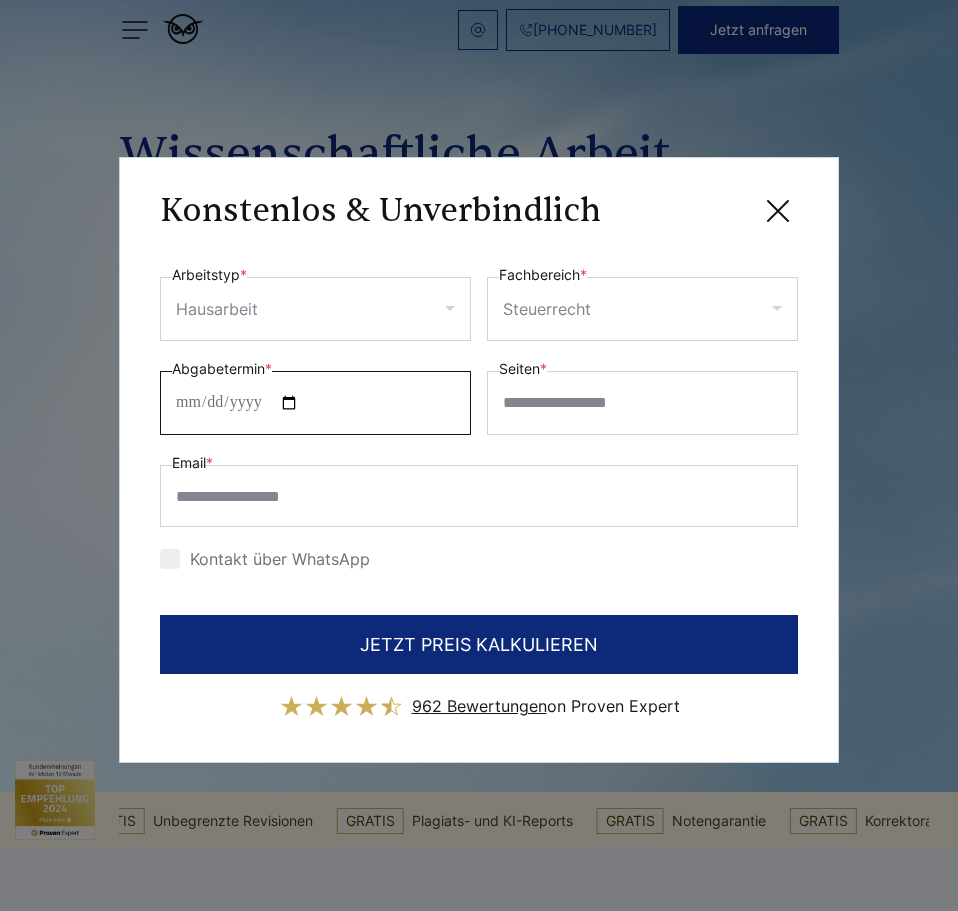 click on "Abgabetermin  *" at bounding box center [315, 403] 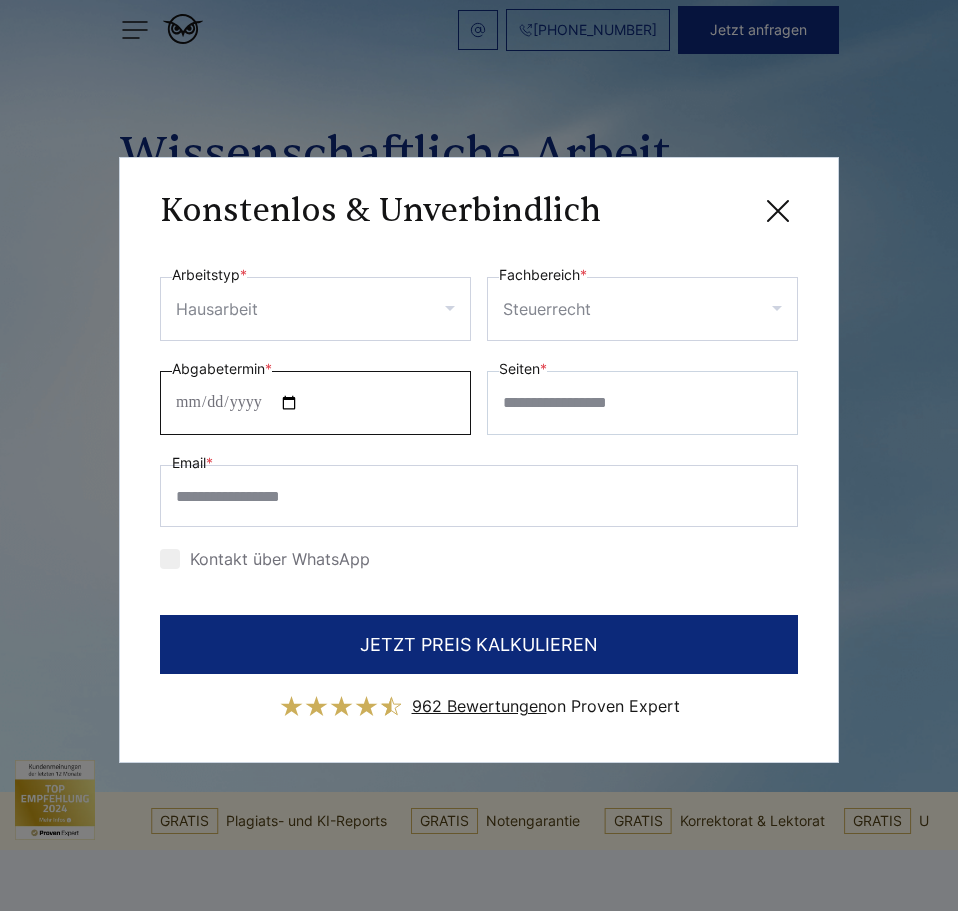 click on "Abgabetermin  *" at bounding box center (315, 403) 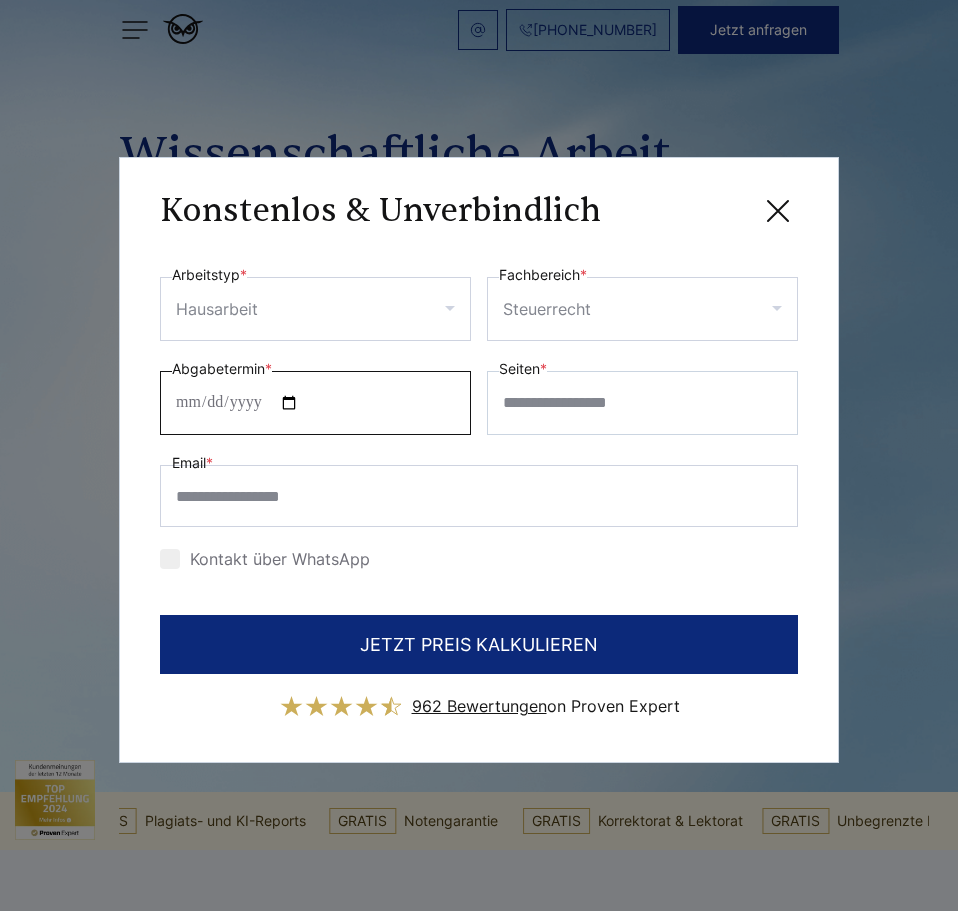 type on "**********" 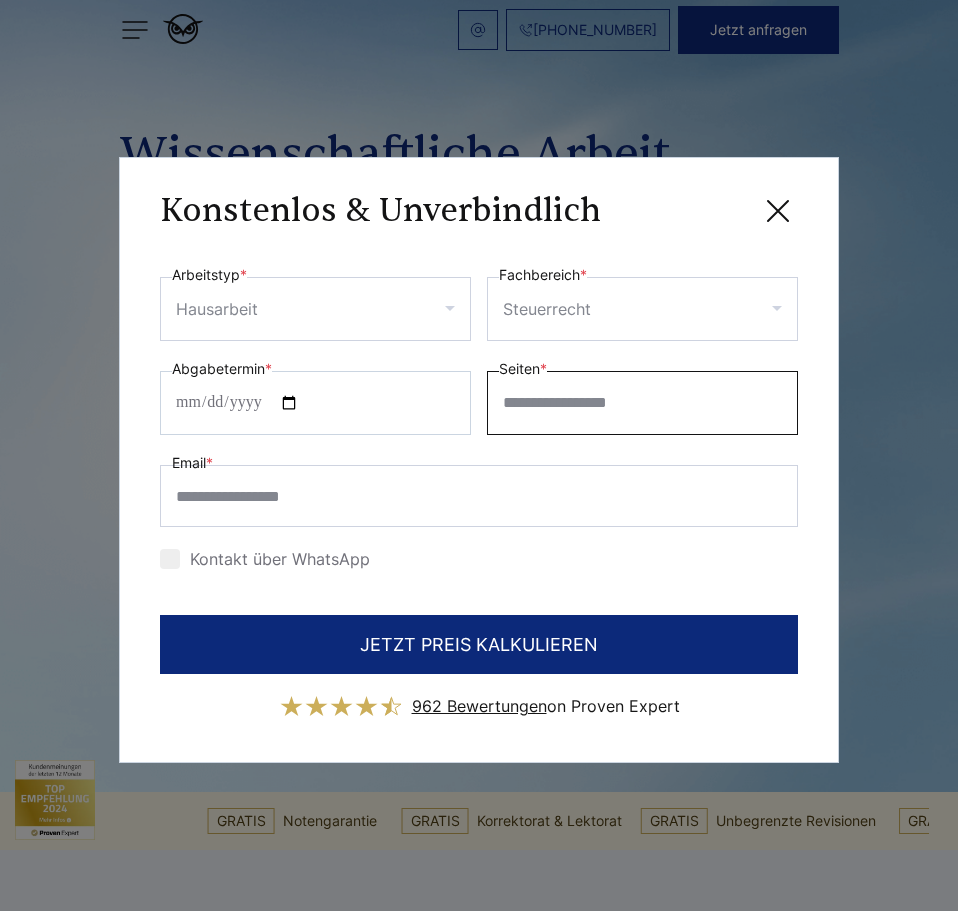 click on "Seiten  *" at bounding box center (642, 403) 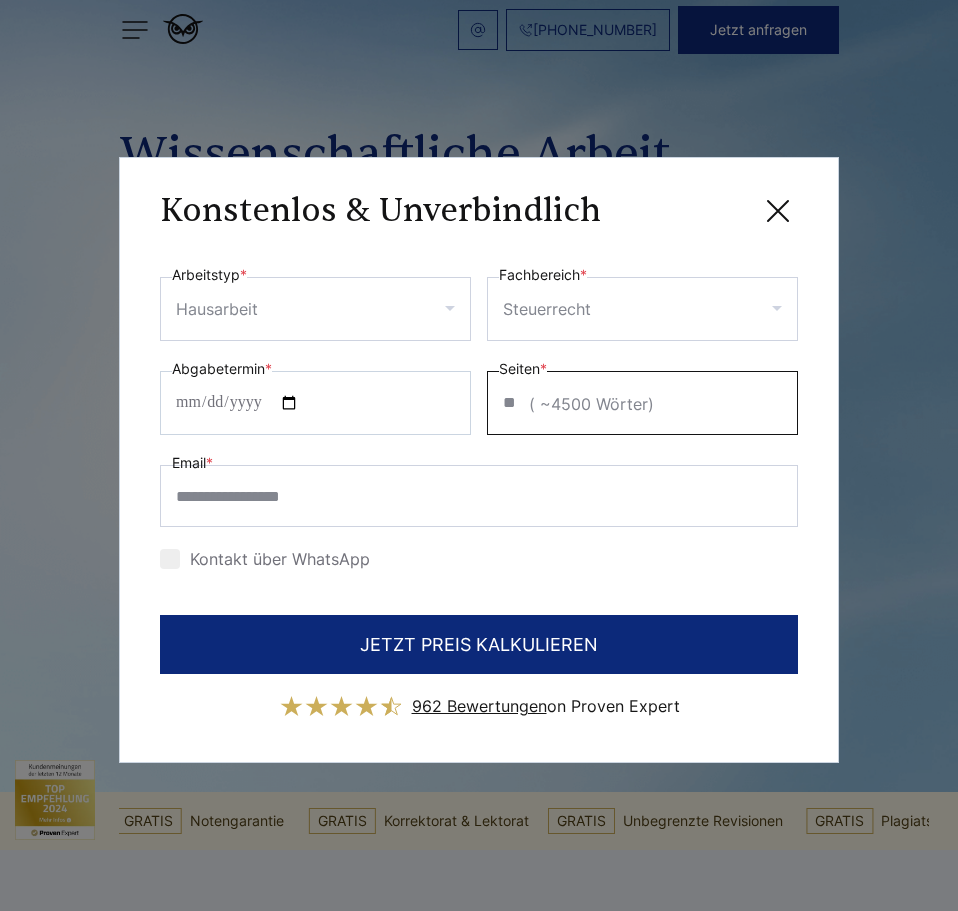 type on "**" 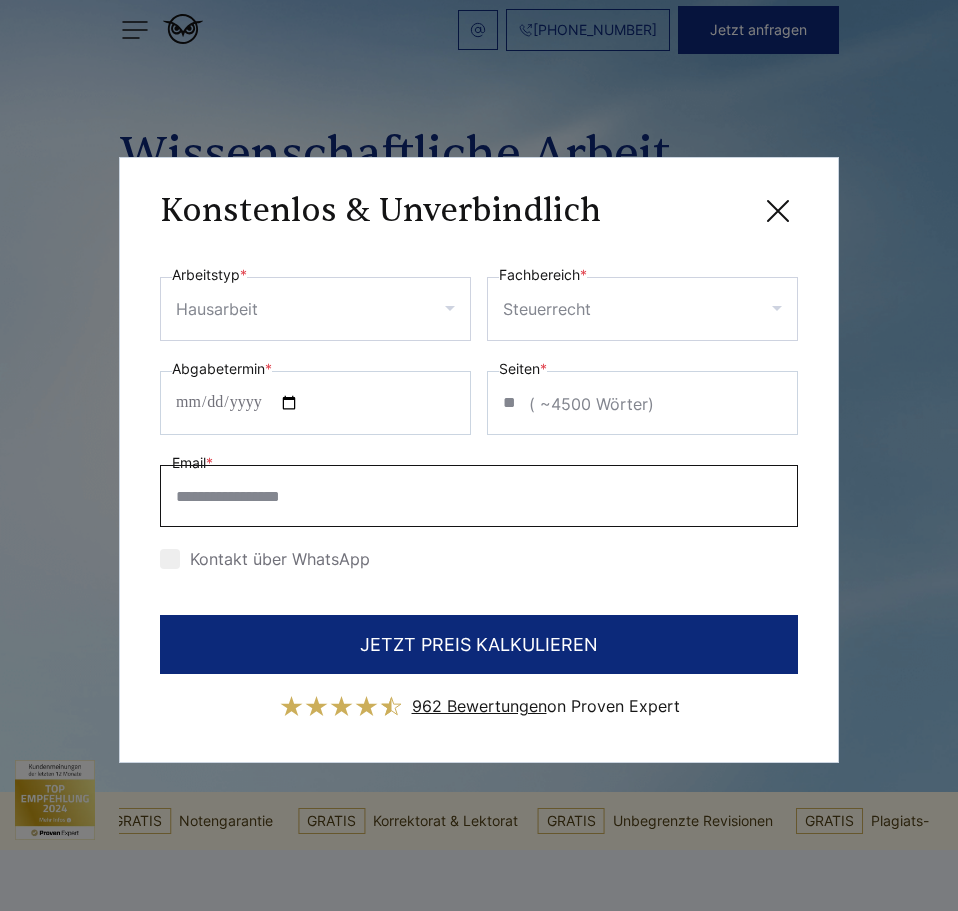 click on "Email  *" at bounding box center [479, 496] 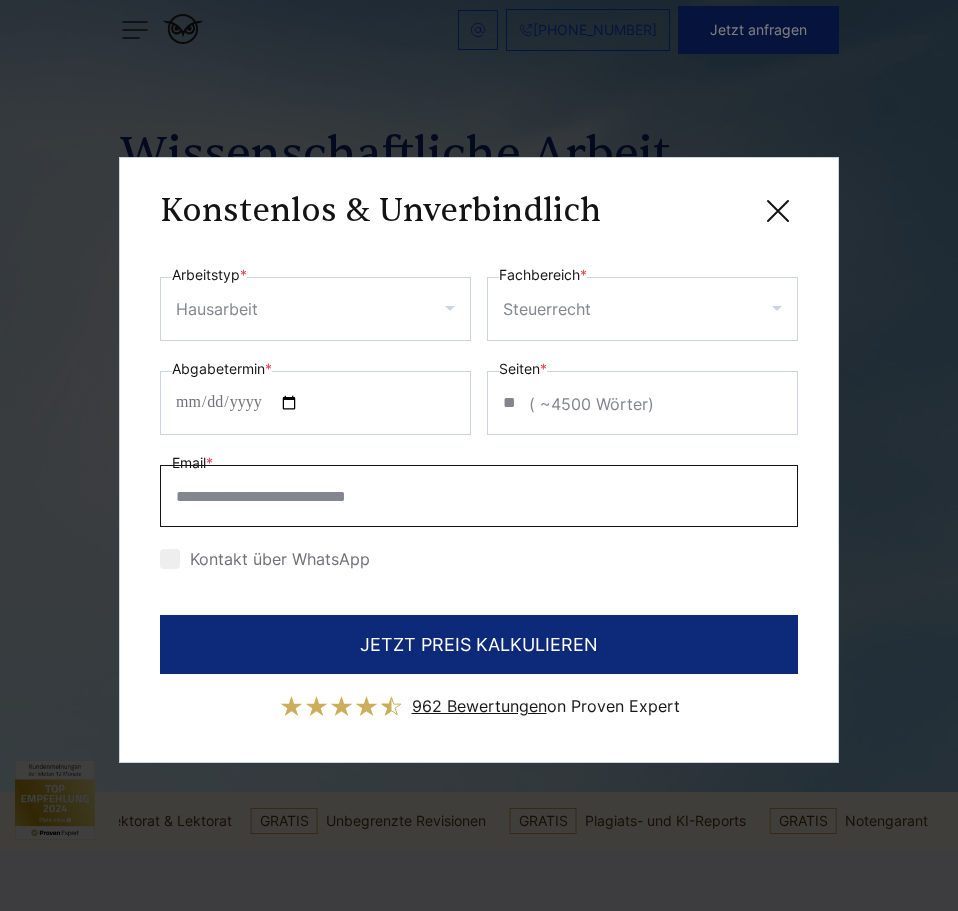 type on "**********" 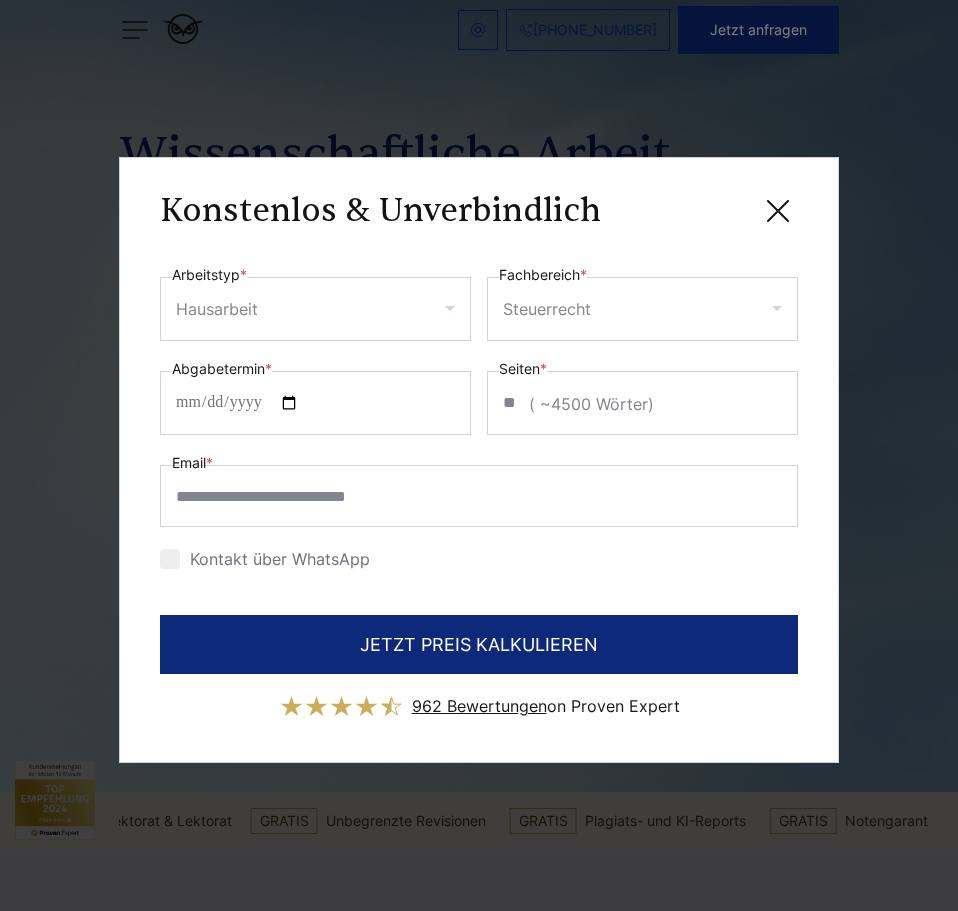 click on "Kontakt über WhatsApp" at bounding box center (265, 559) 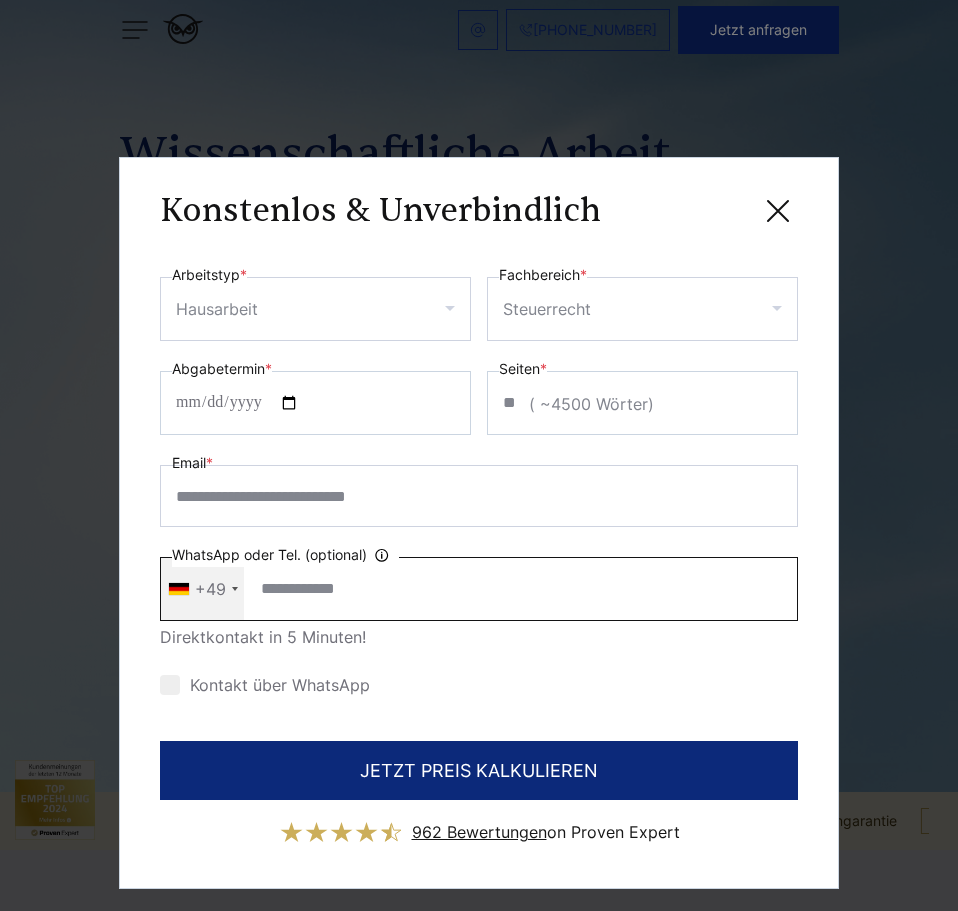 click on "WhatsApp oder Tel. (optional)
Ihre Daten werden nicht an Dritte weitergegeben" at bounding box center (479, 589) 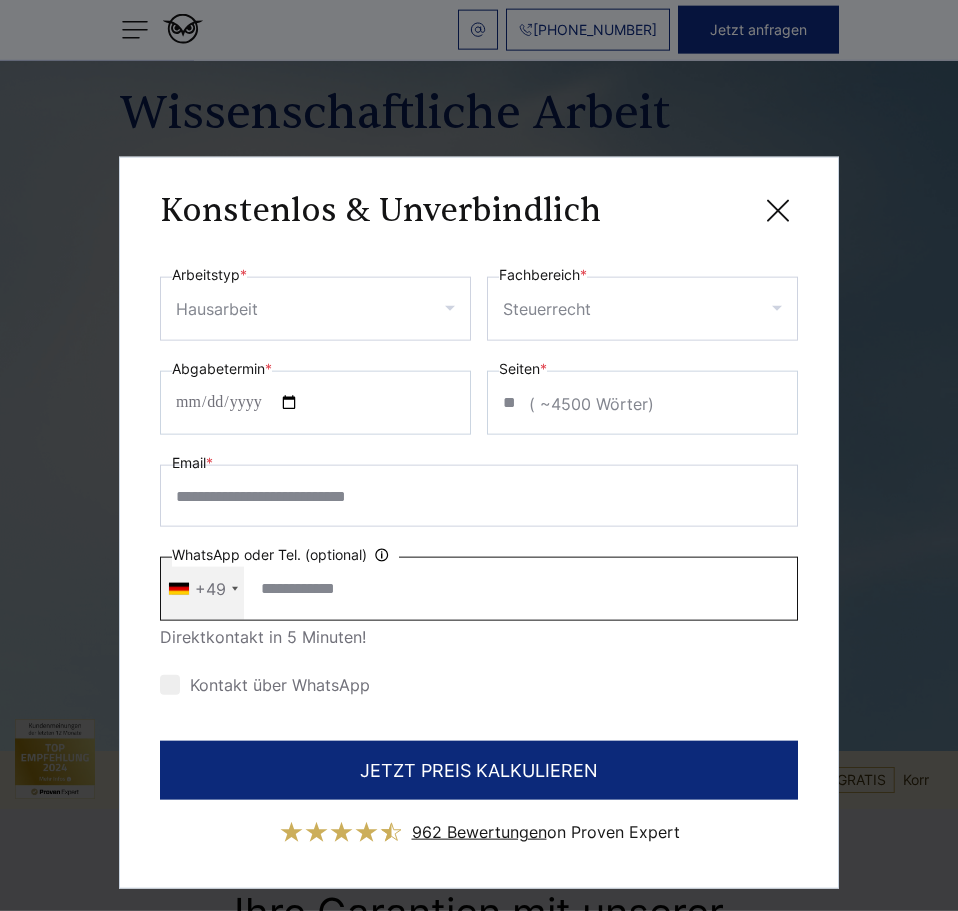 scroll, scrollTop: 0, scrollLeft: 0, axis: both 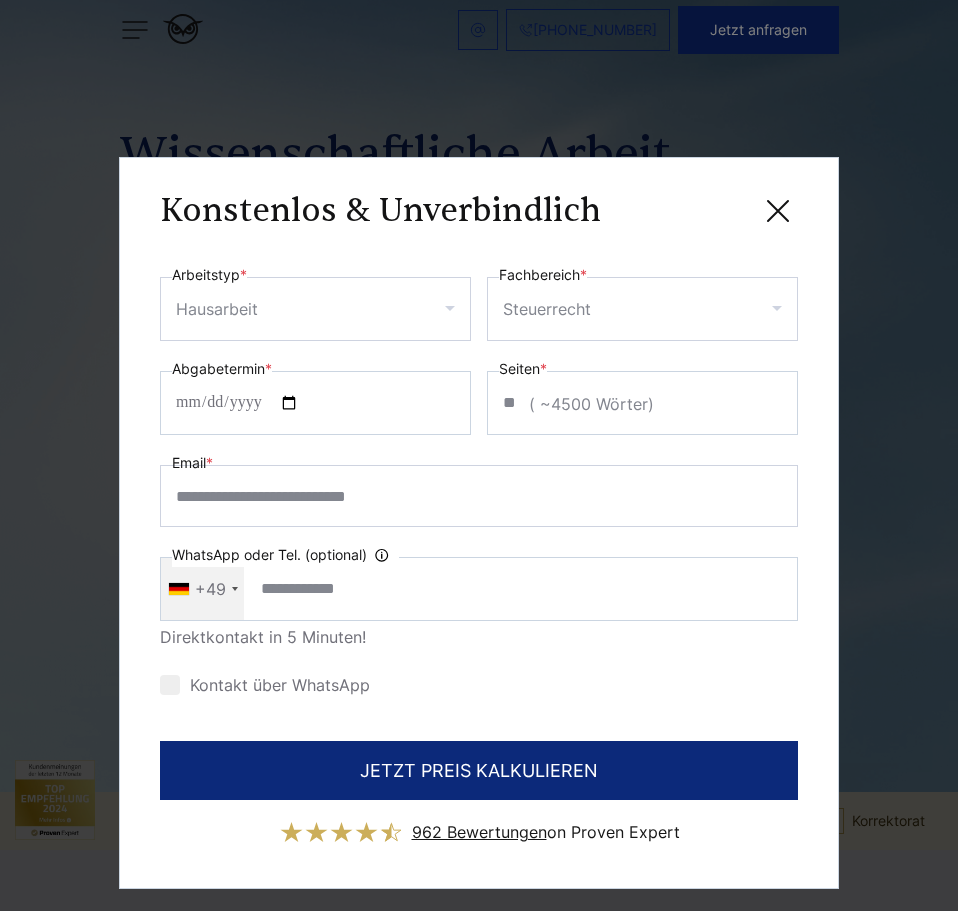 type 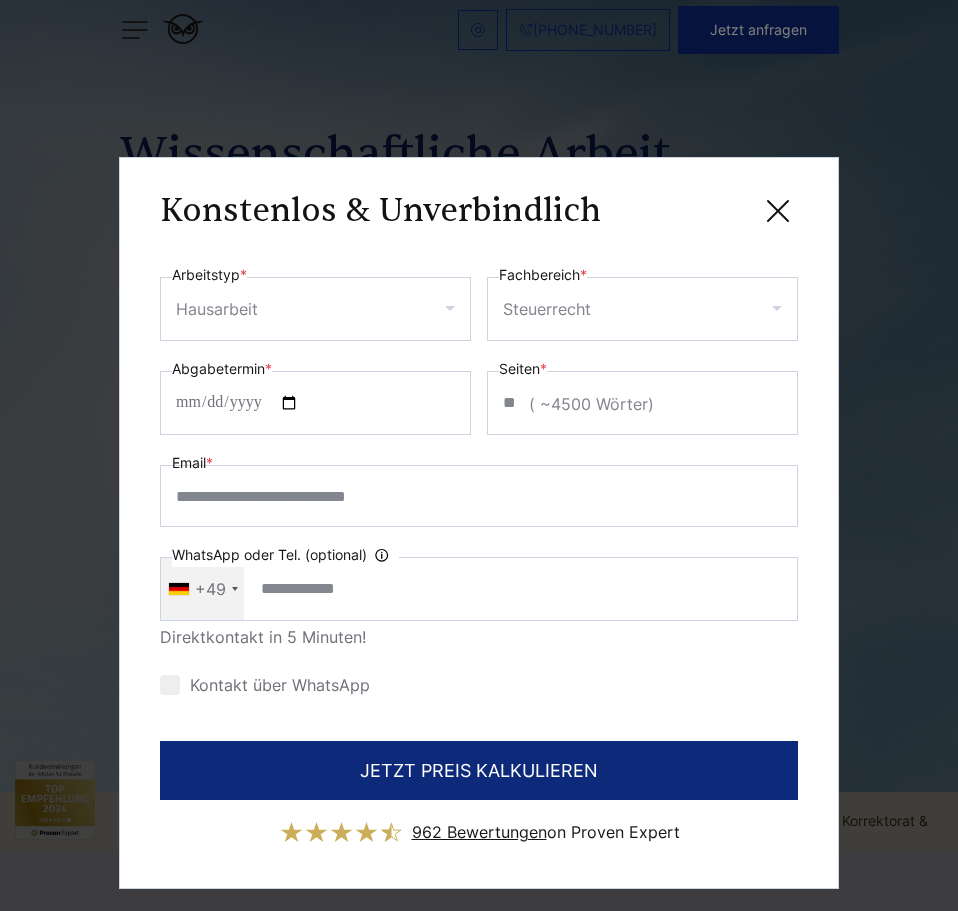 click on "Kontakt über WhatsApp" at bounding box center [265, 685] 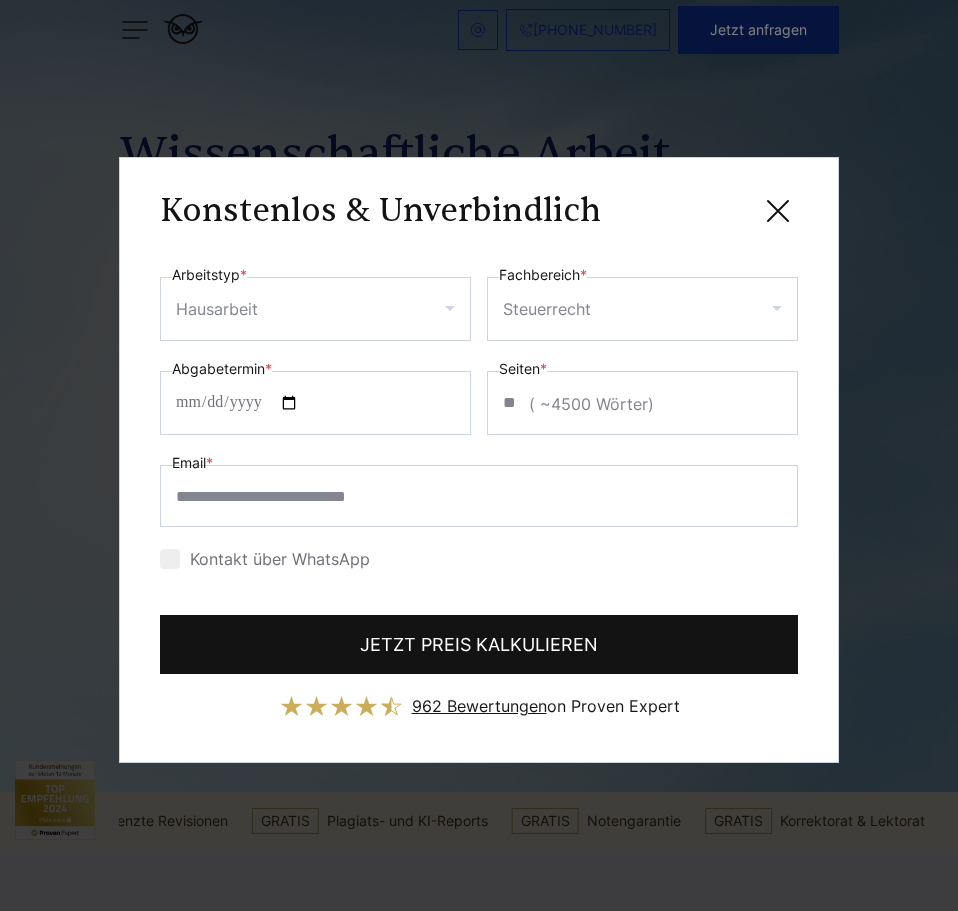 click on "JETZT PREIS KALKULIEREN" at bounding box center [479, 644] 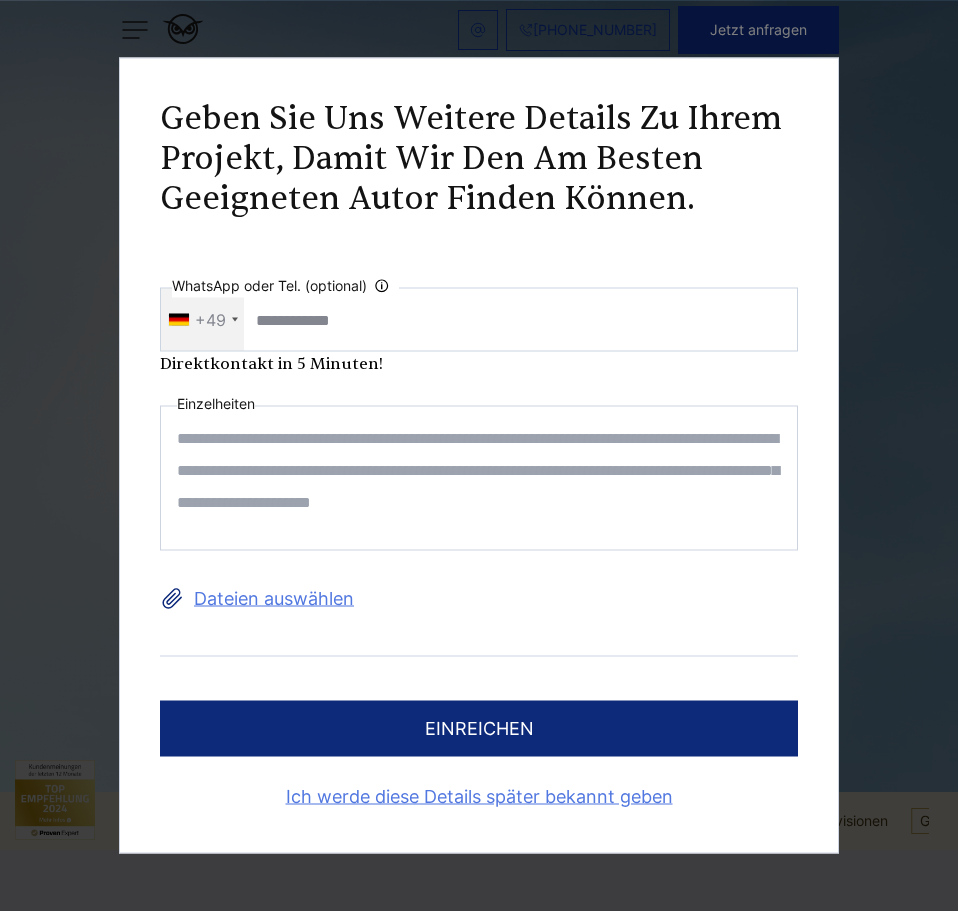 click at bounding box center (479, 478) 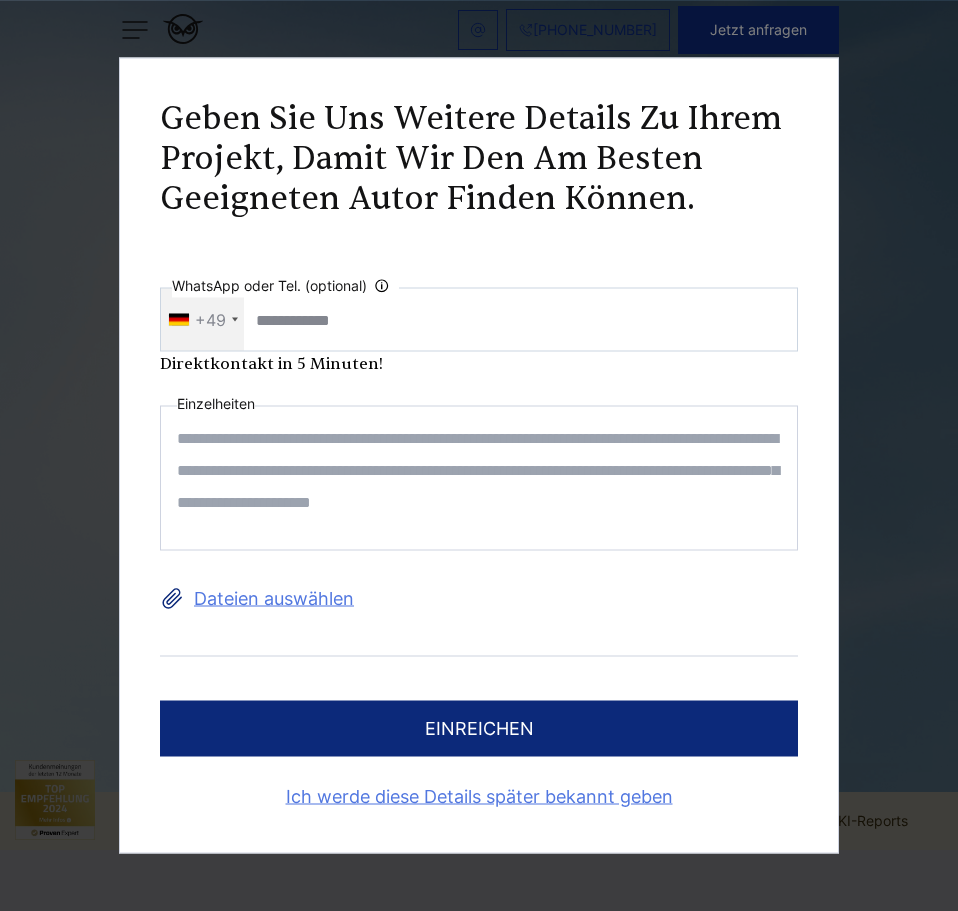 click on "Dateien auswählen" at bounding box center [479, 599] 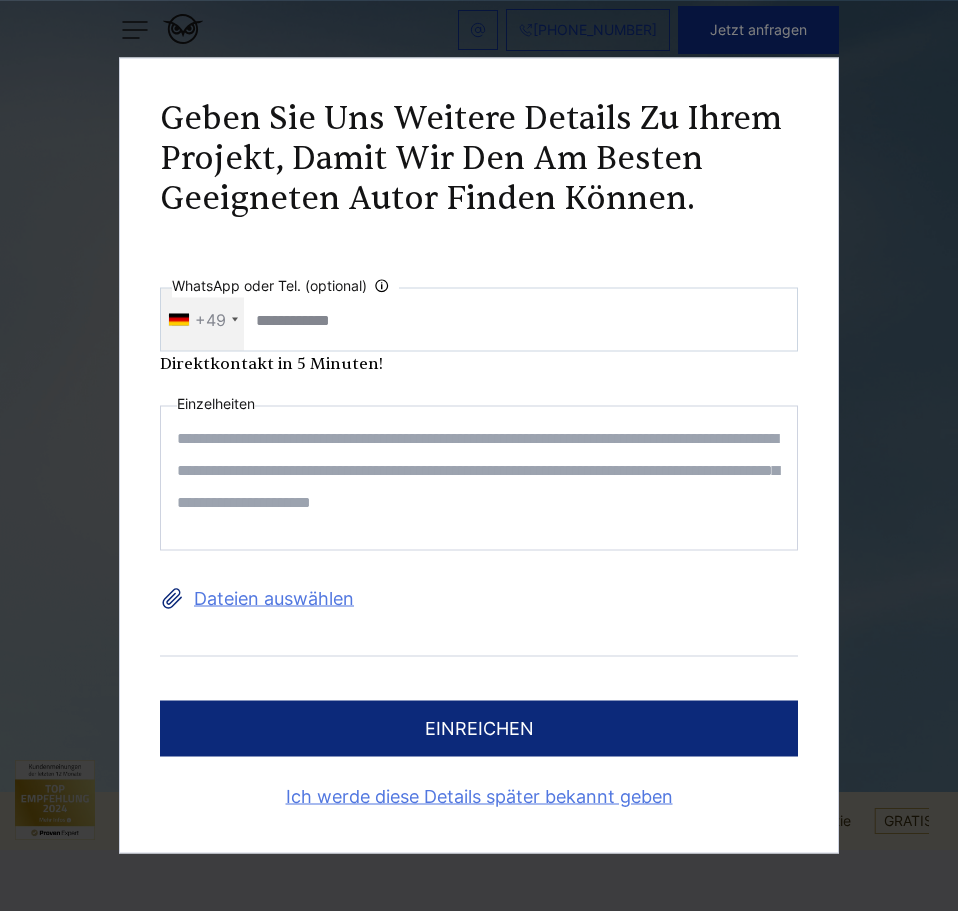 click on "Dateien auswählen" at bounding box center (479, 599) 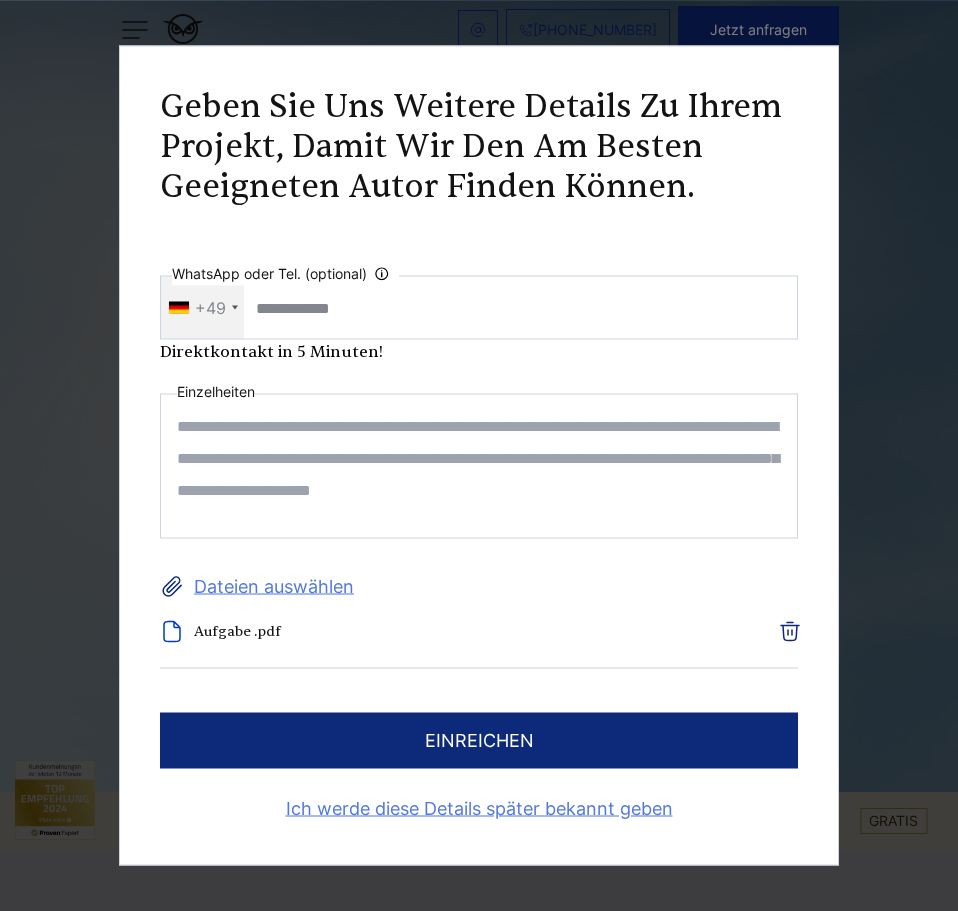 click at bounding box center [479, 466] 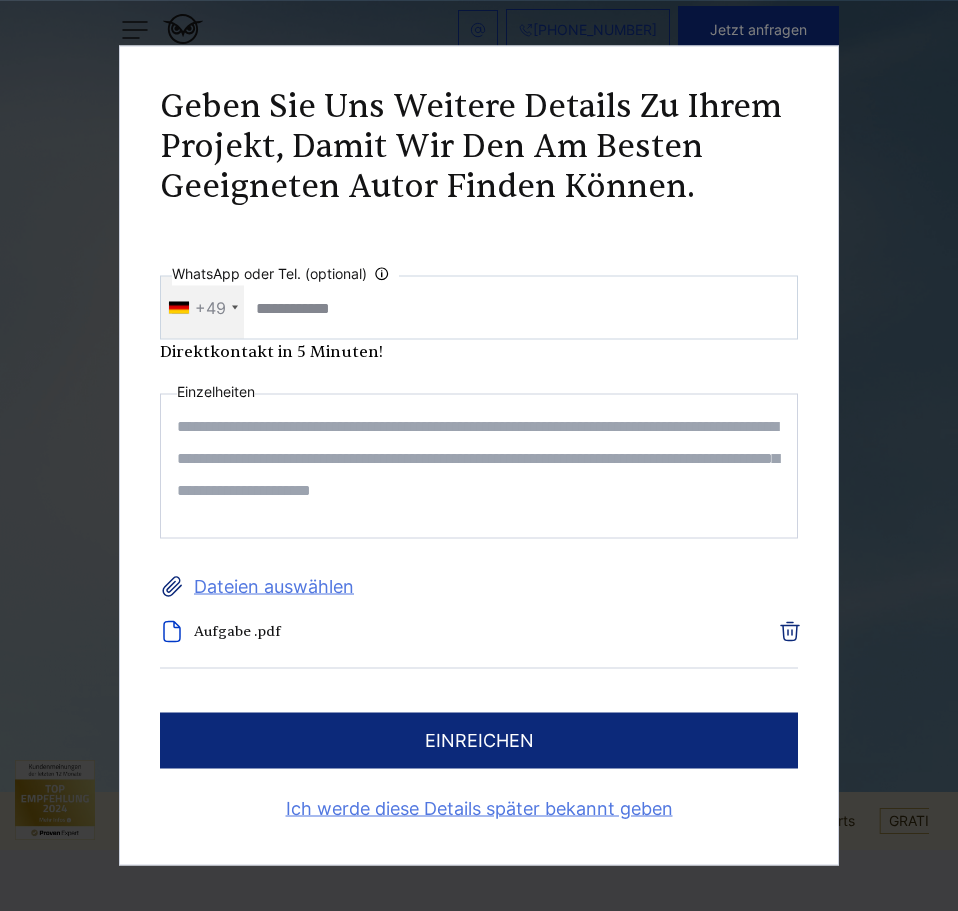 click on "Dateien auswählen" at bounding box center (479, 587) 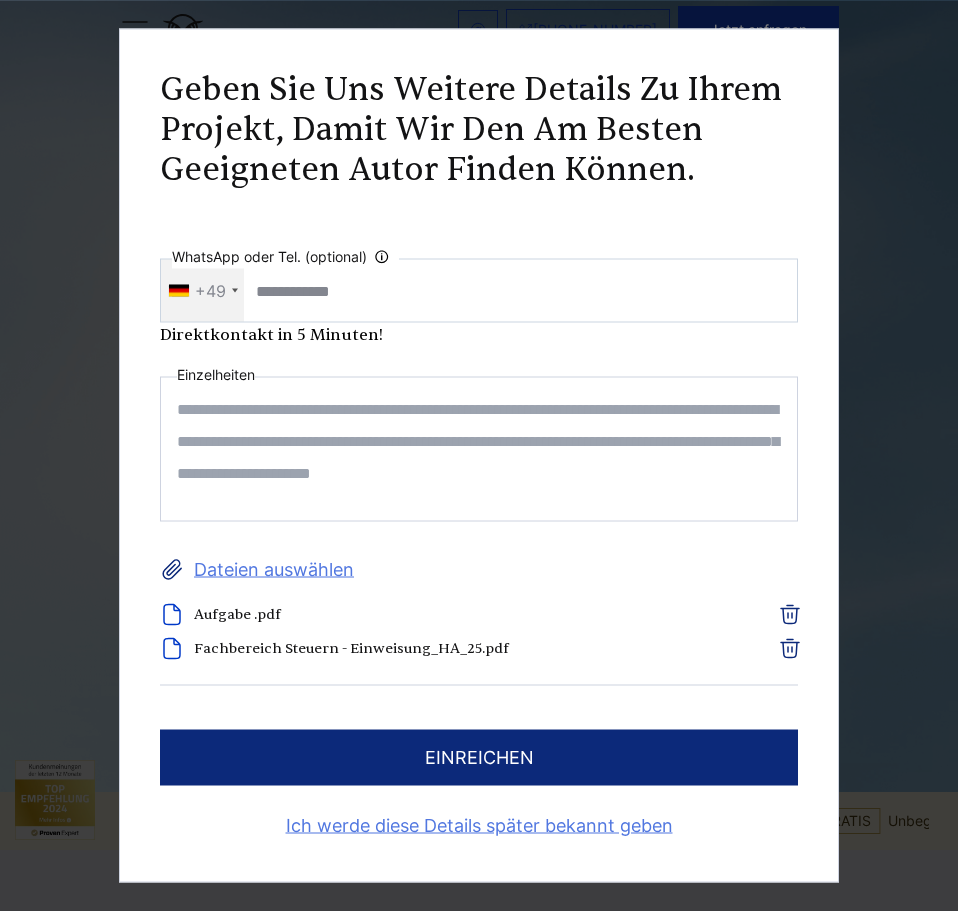click on "einreichen" at bounding box center [479, 758] 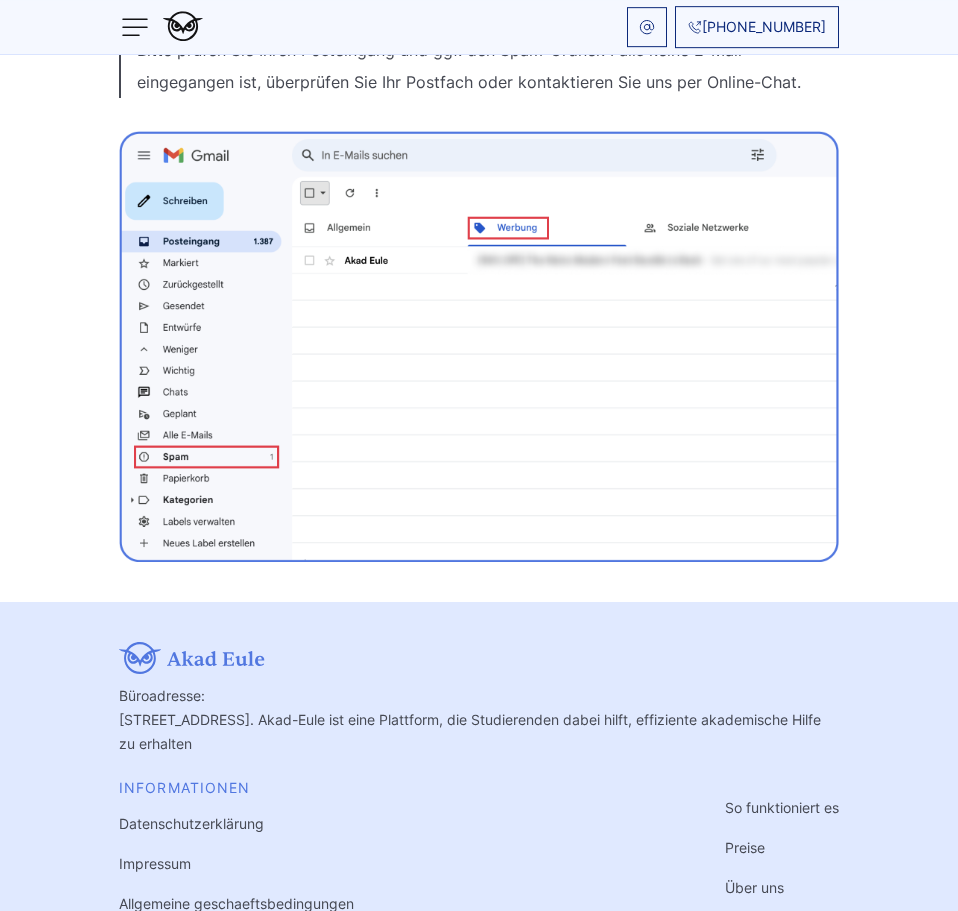 scroll, scrollTop: 714, scrollLeft: 0, axis: vertical 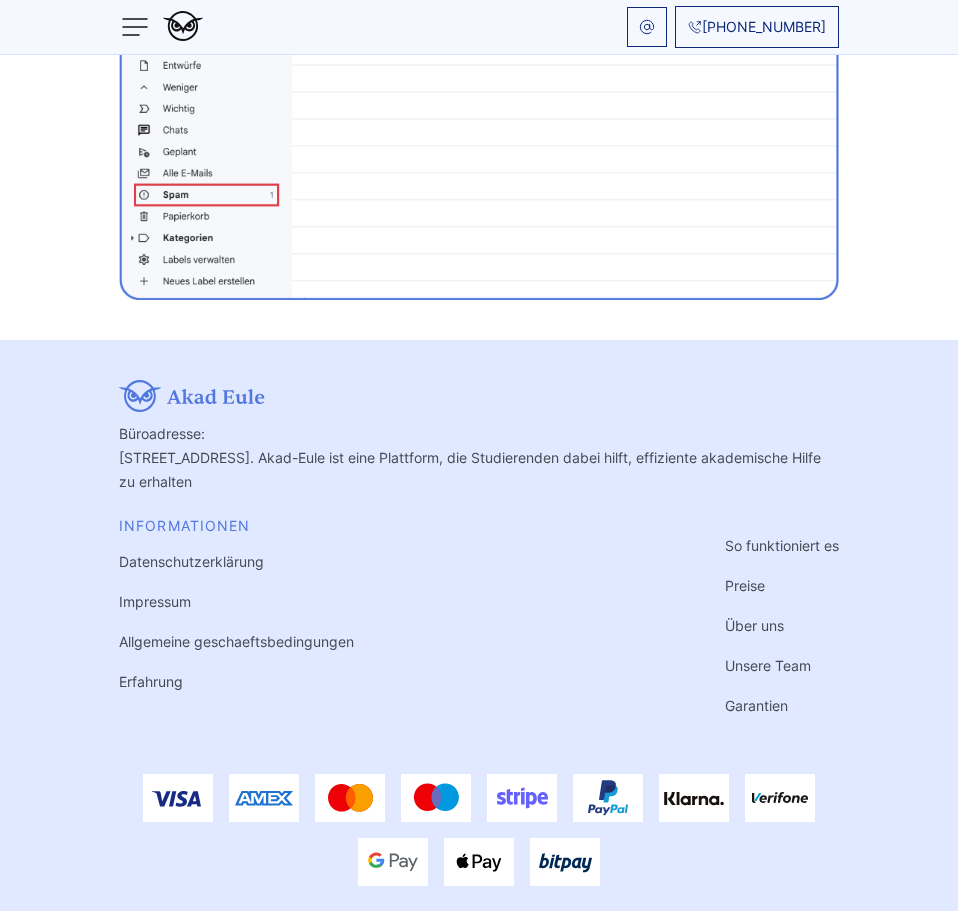 click on "Preise" at bounding box center [745, 585] 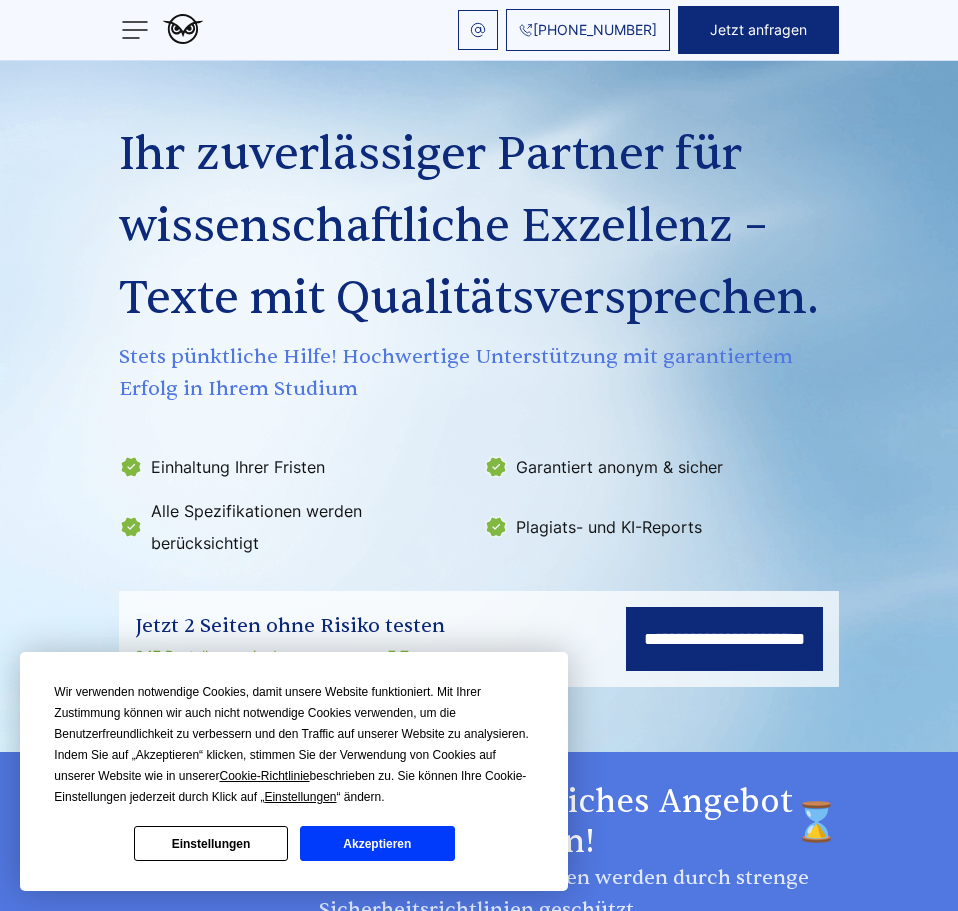 scroll, scrollTop: 3600, scrollLeft: 0, axis: vertical 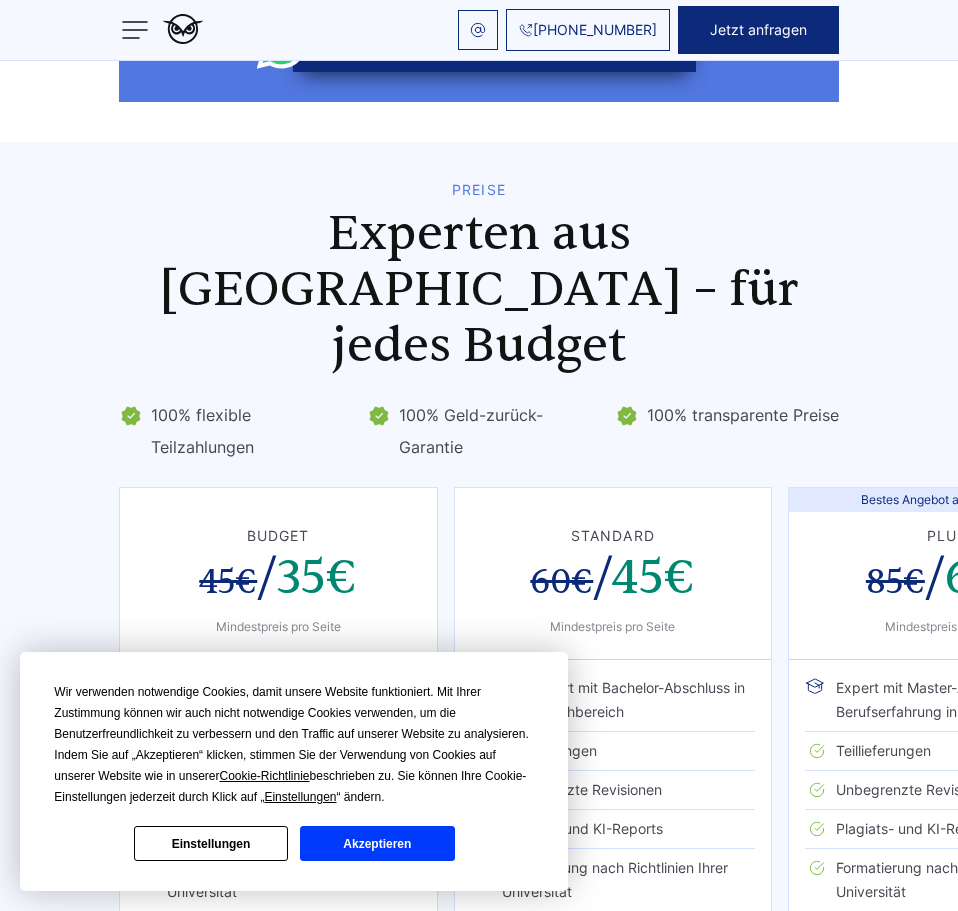 click on "Akzeptieren" at bounding box center (377, 843) 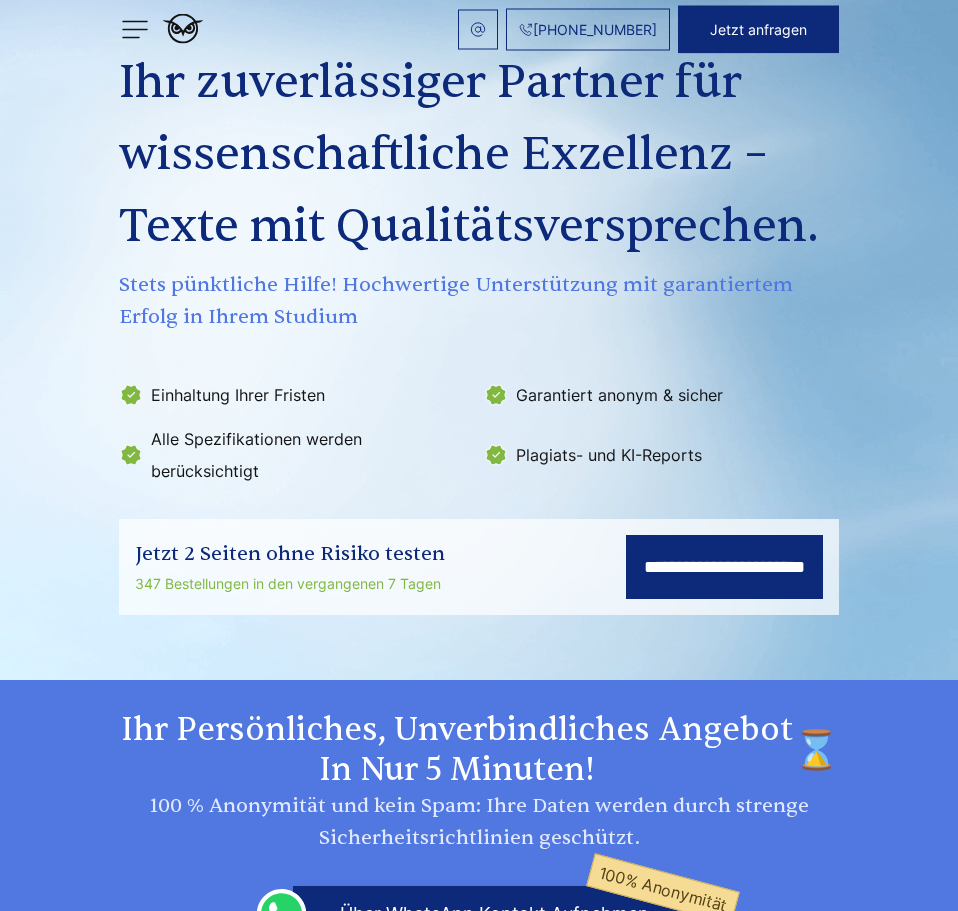 scroll, scrollTop: 0, scrollLeft: 0, axis: both 